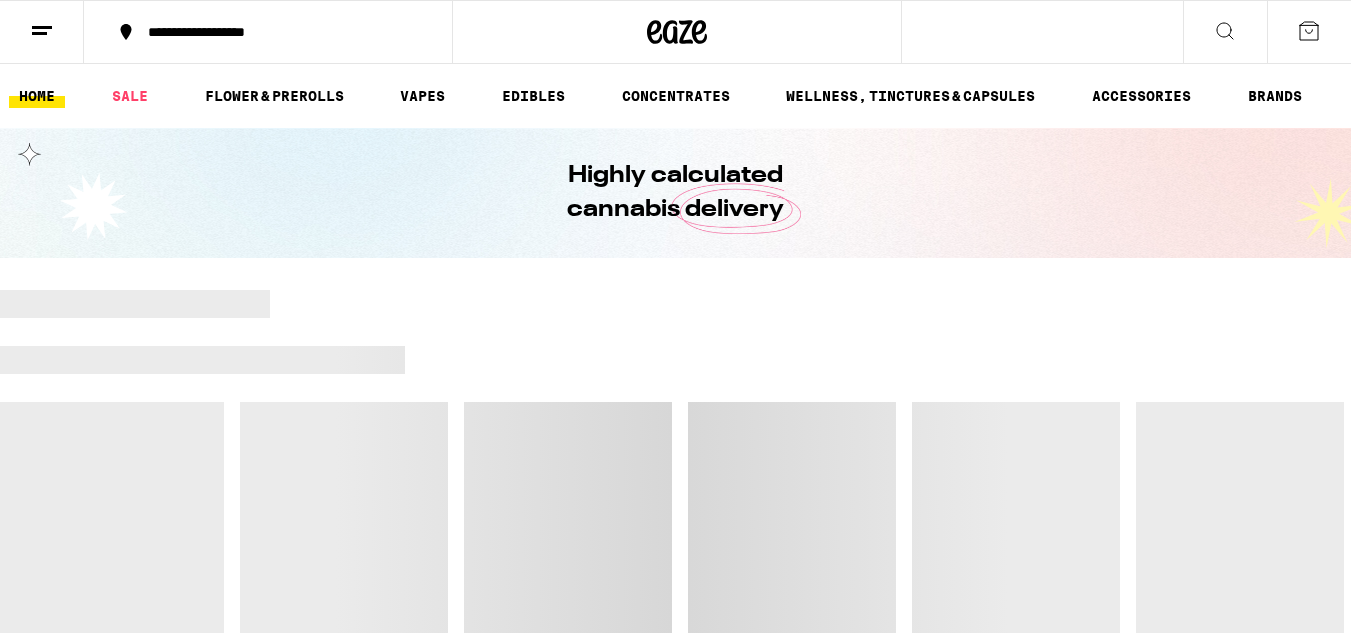scroll, scrollTop: 0, scrollLeft: 0, axis: both 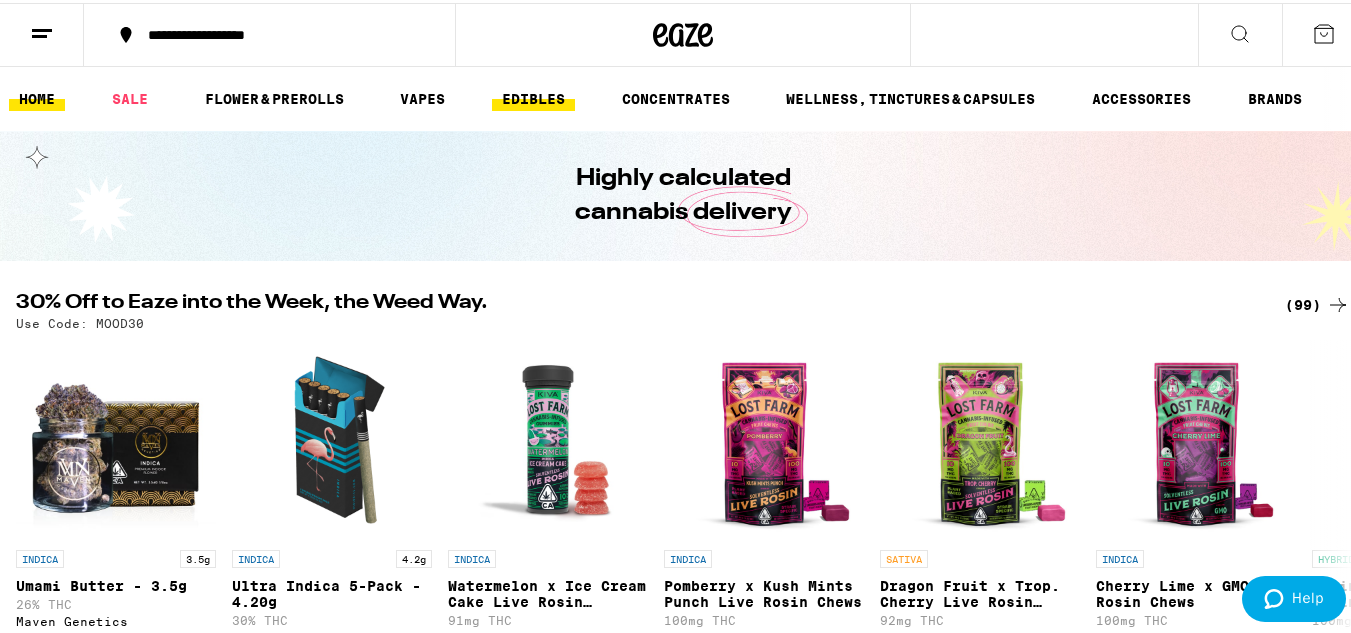 click on "EDIBLES" at bounding box center [533, 96] 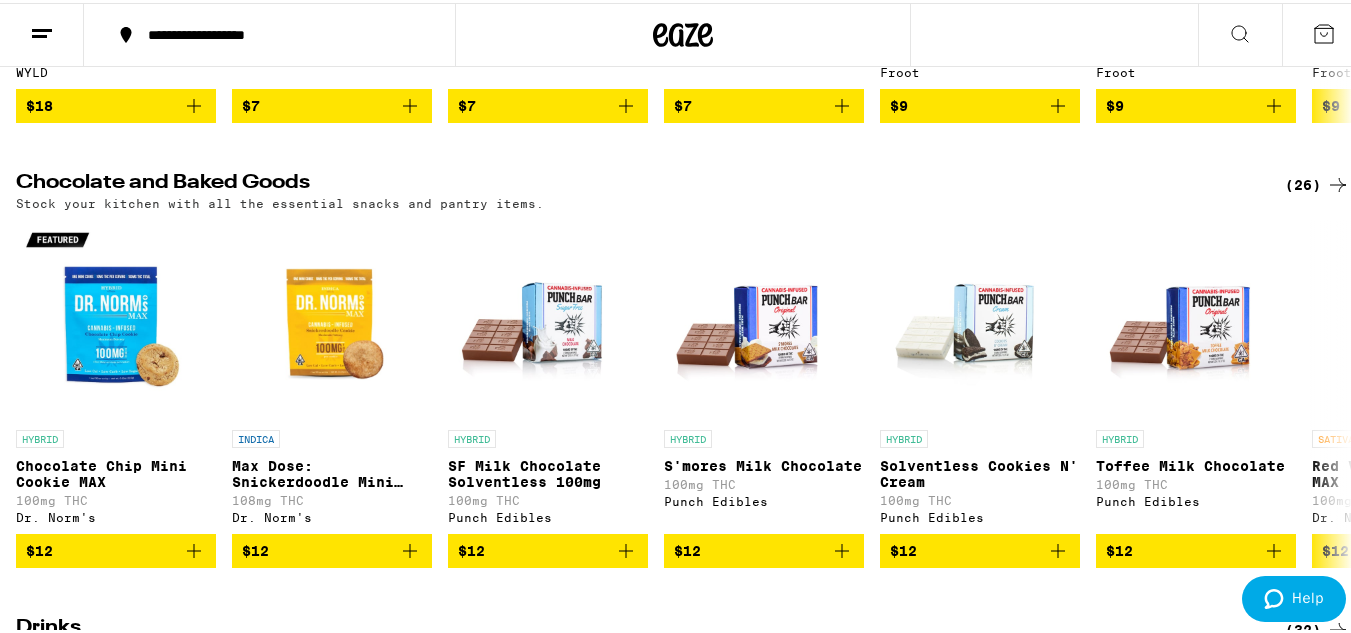 scroll, scrollTop: 0, scrollLeft: 0, axis: both 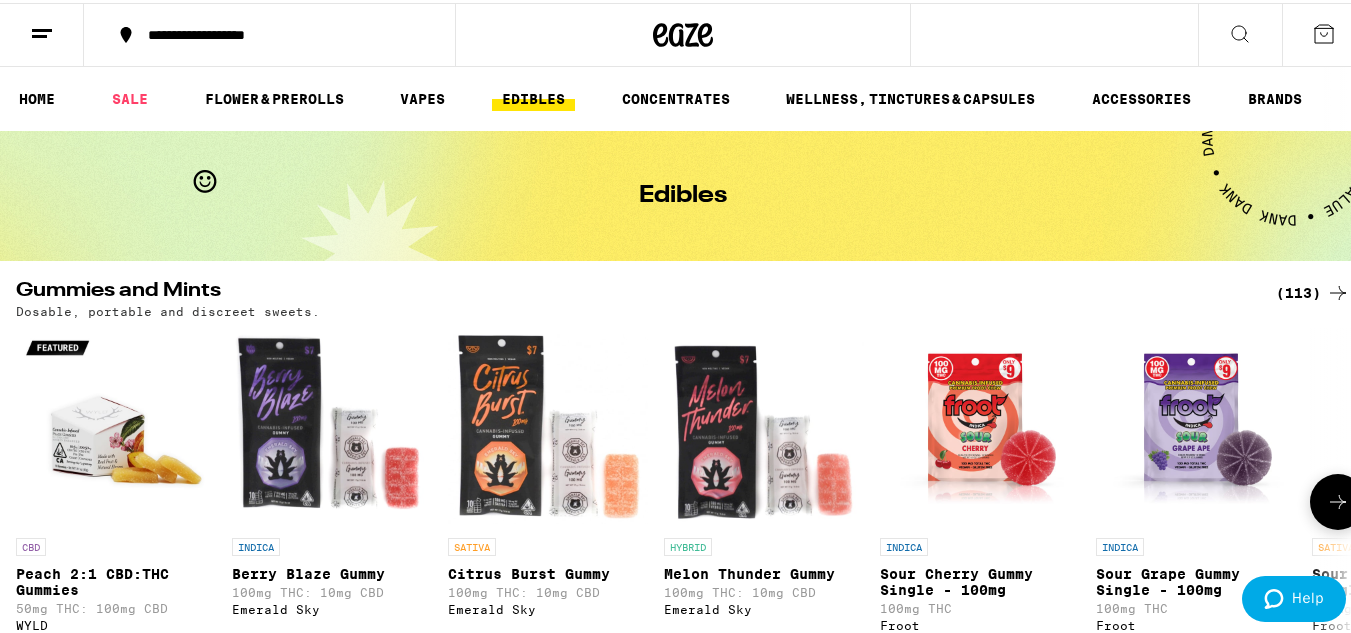 click 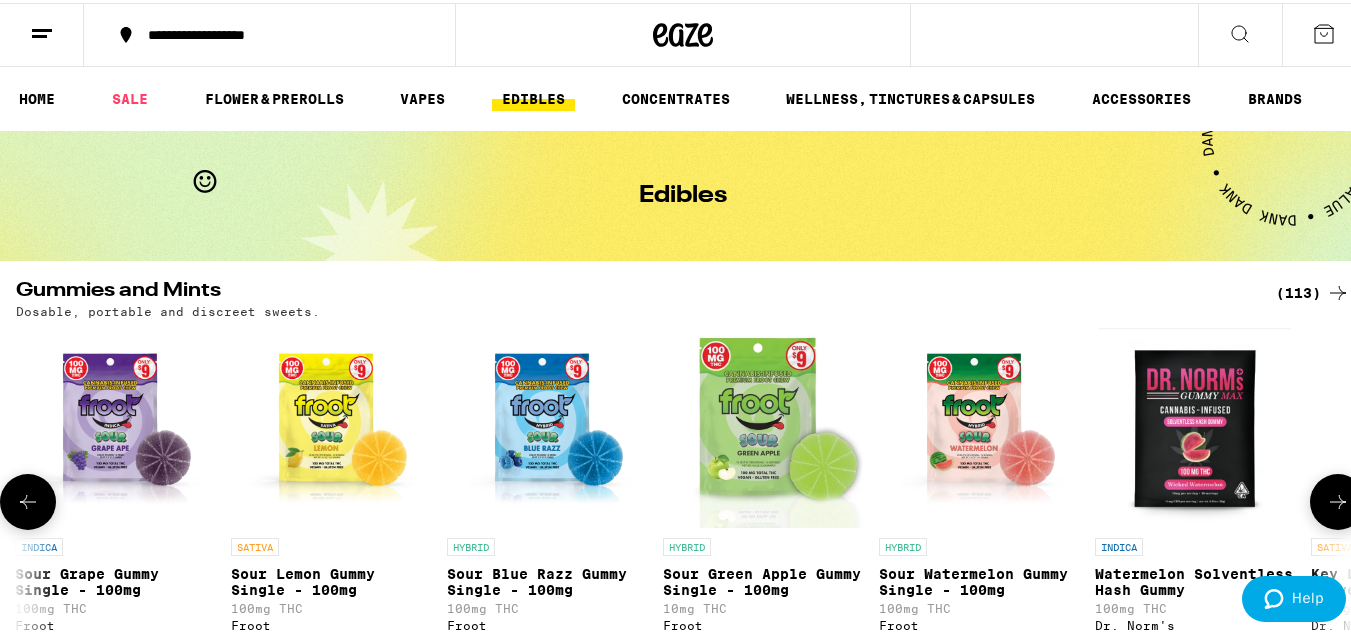scroll, scrollTop: 0, scrollLeft: 1101, axis: horizontal 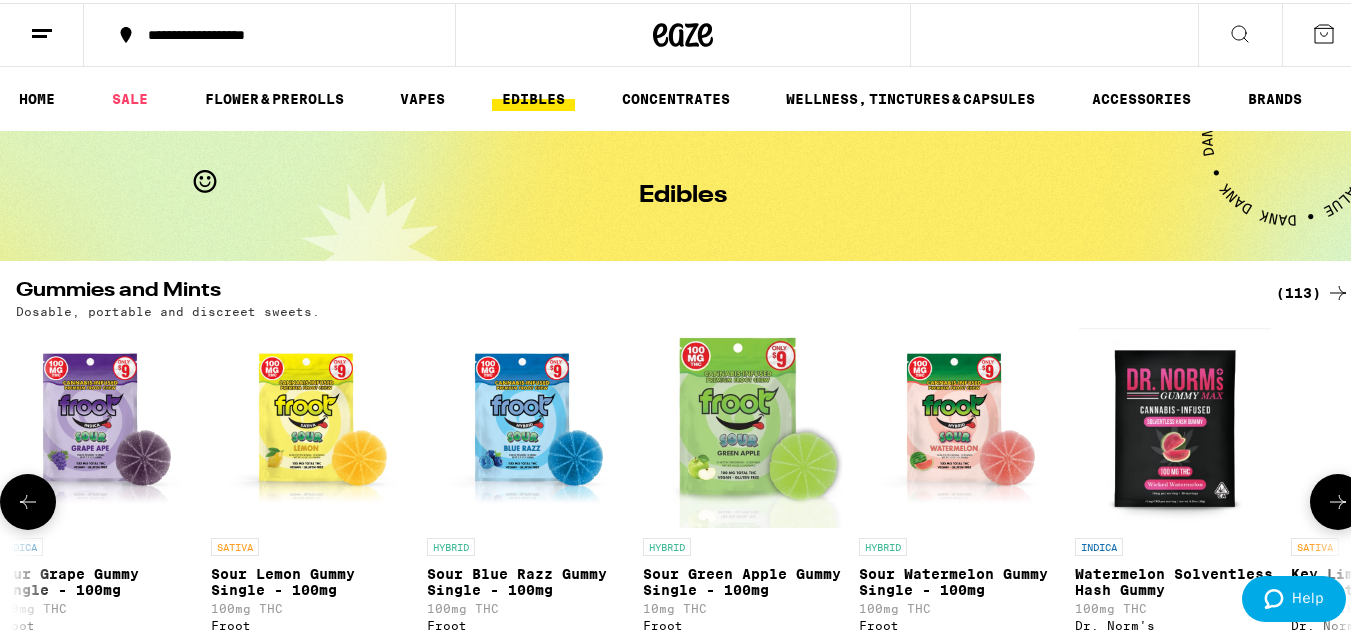 click 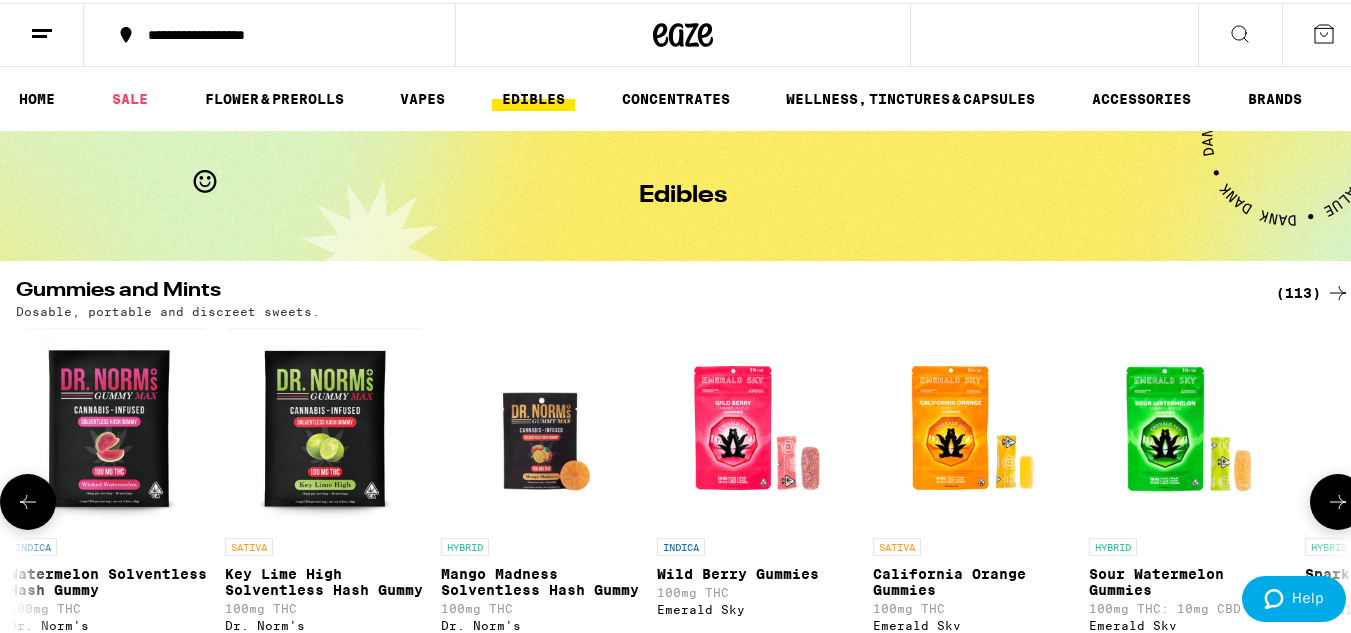 scroll, scrollTop: 0, scrollLeft: 2202, axis: horizontal 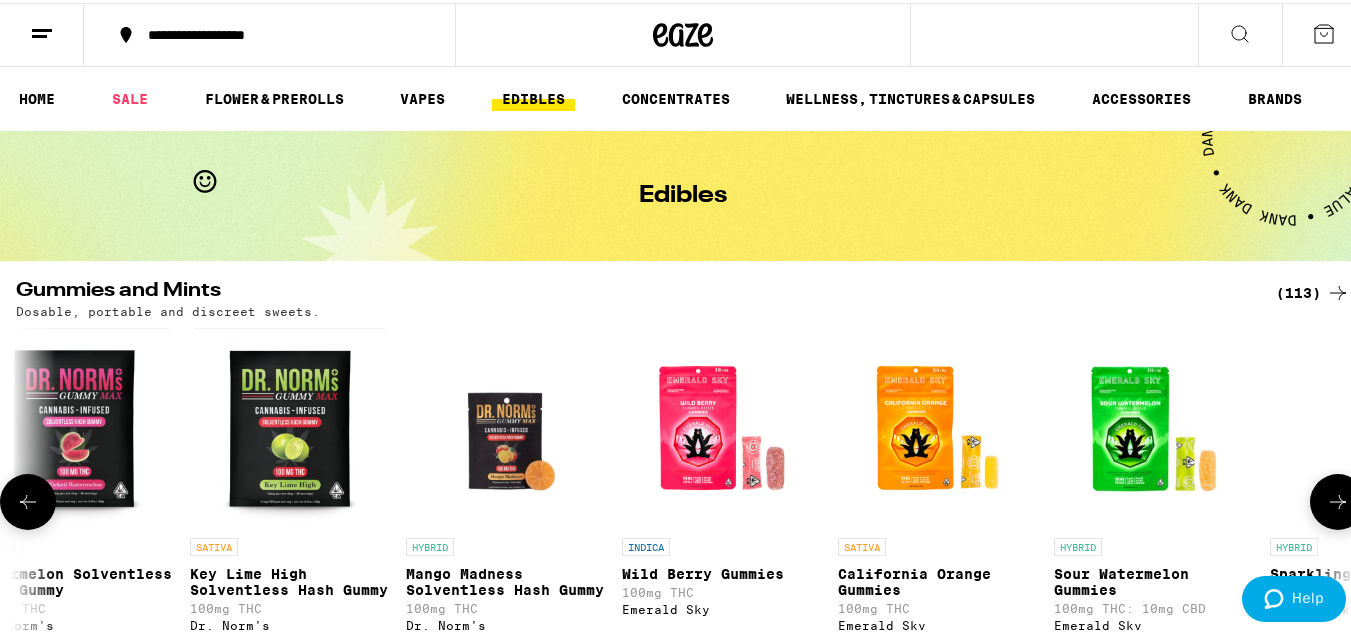 click 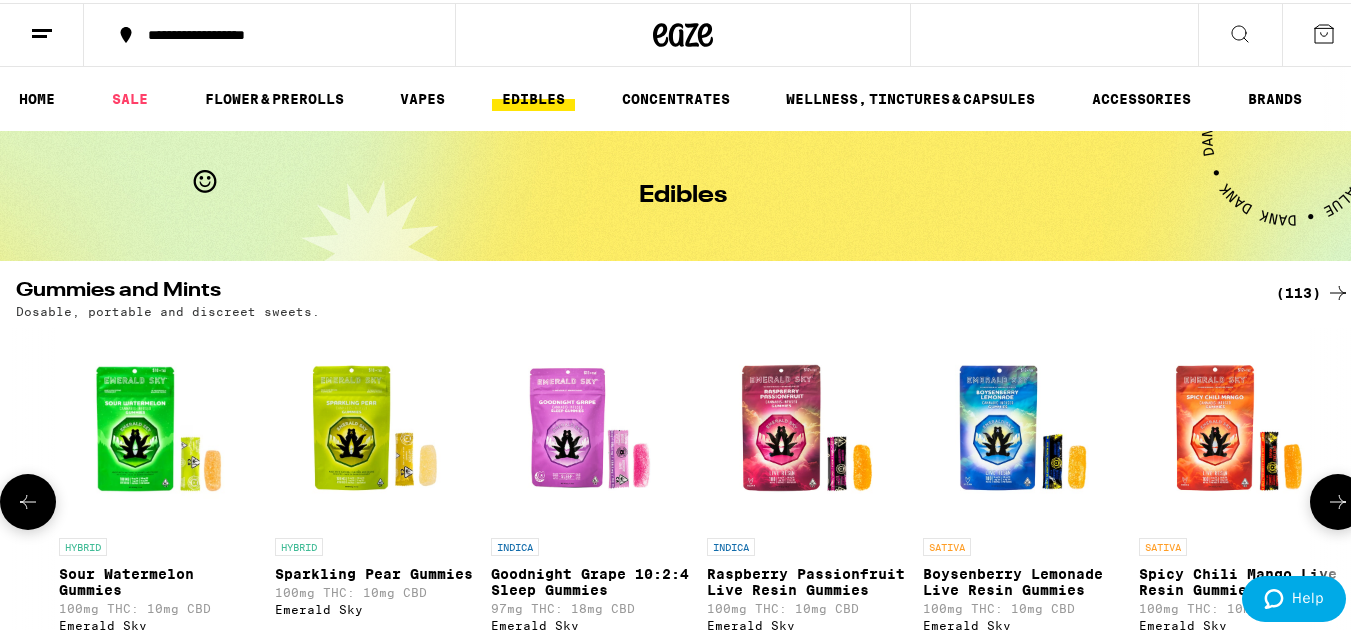 scroll, scrollTop: 0, scrollLeft: 3303, axis: horizontal 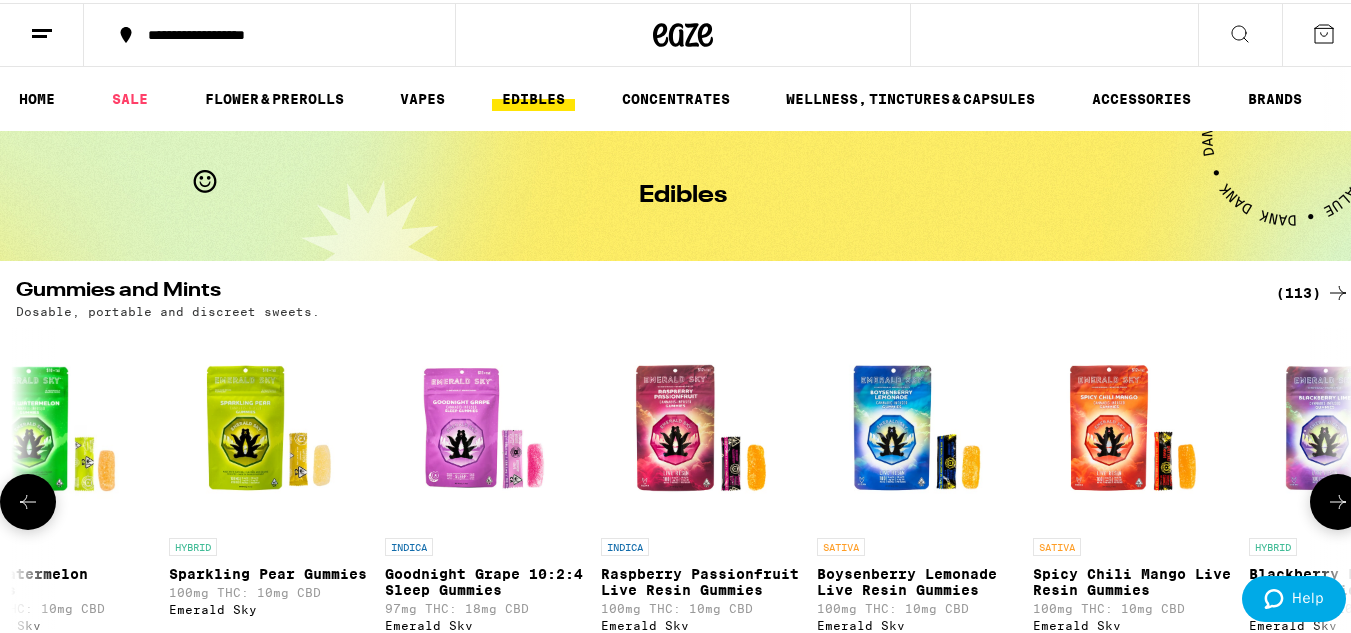 click 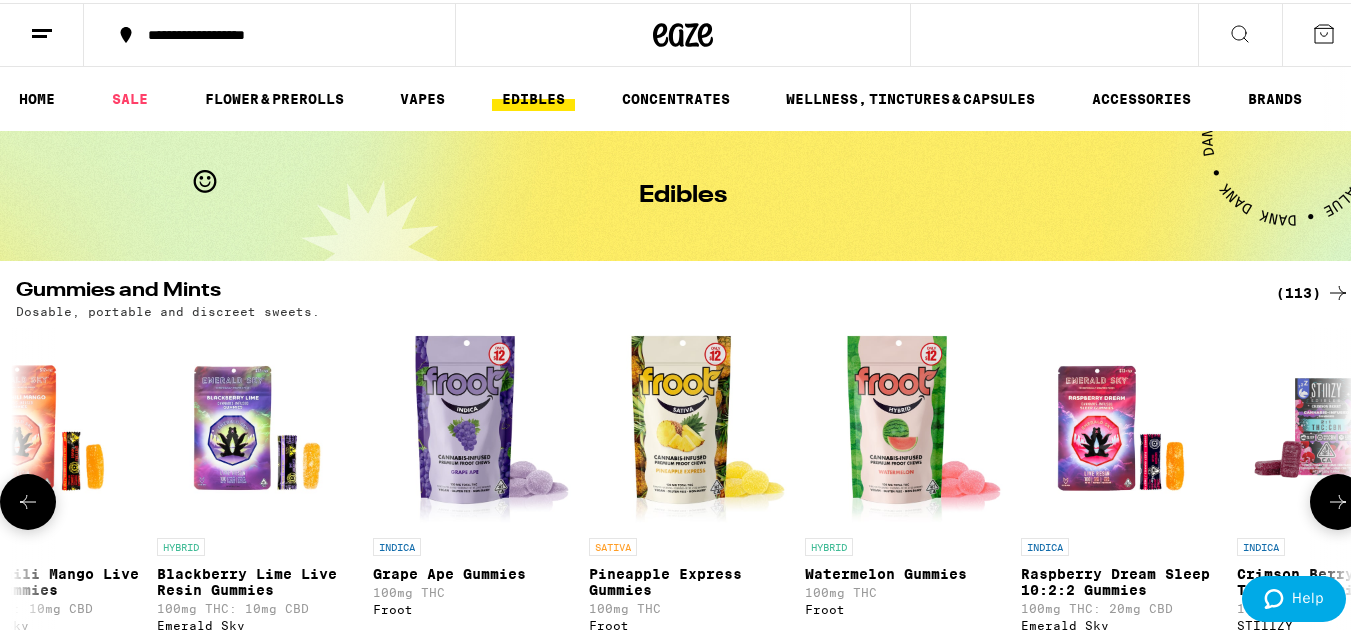 scroll, scrollTop: 0, scrollLeft: 4404, axis: horizontal 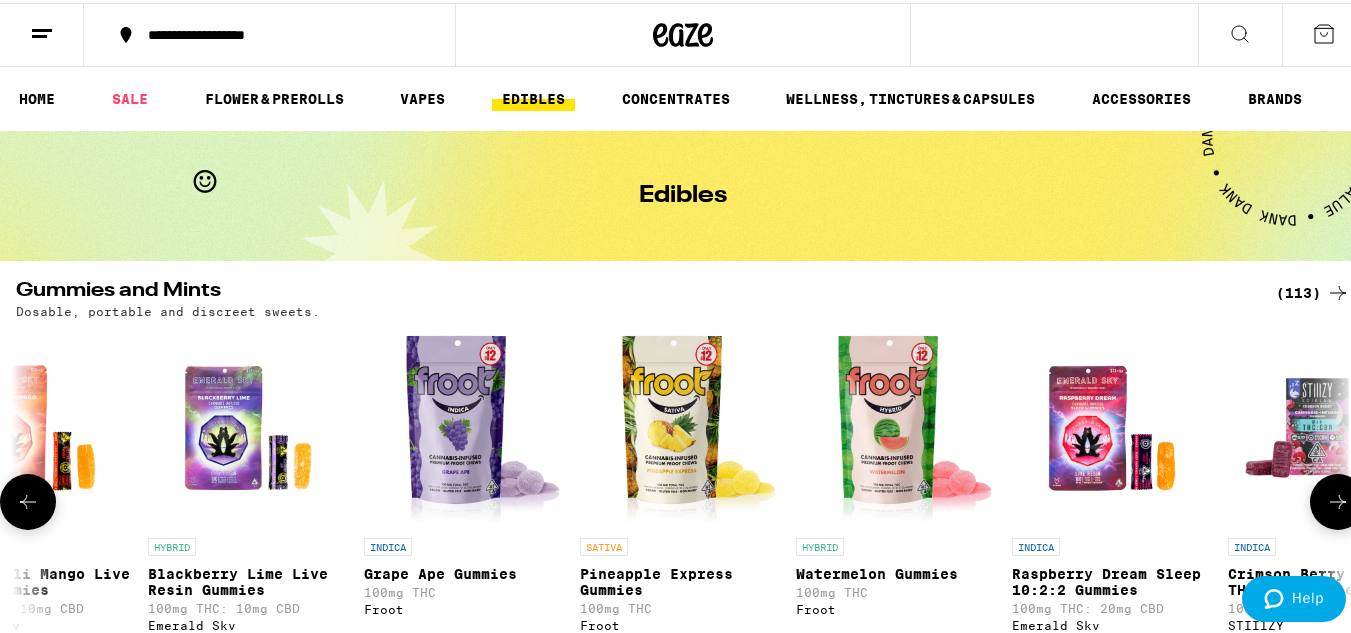 click 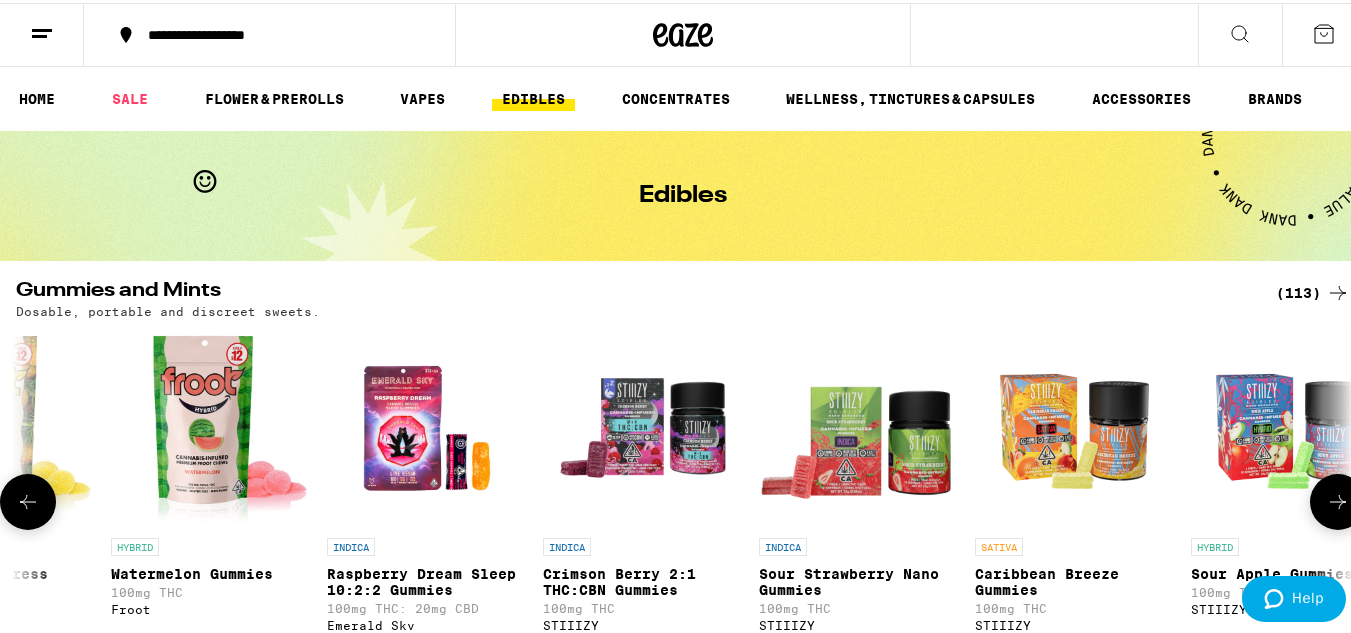 scroll, scrollTop: 0, scrollLeft: 5505, axis: horizontal 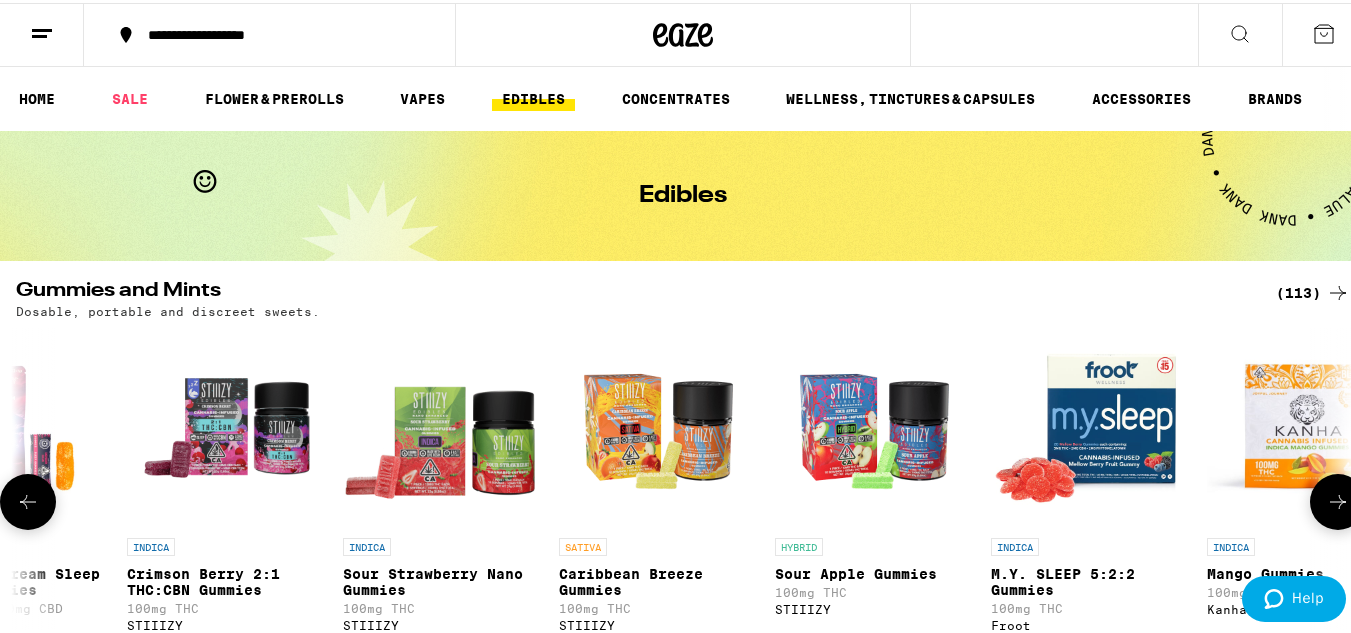 click 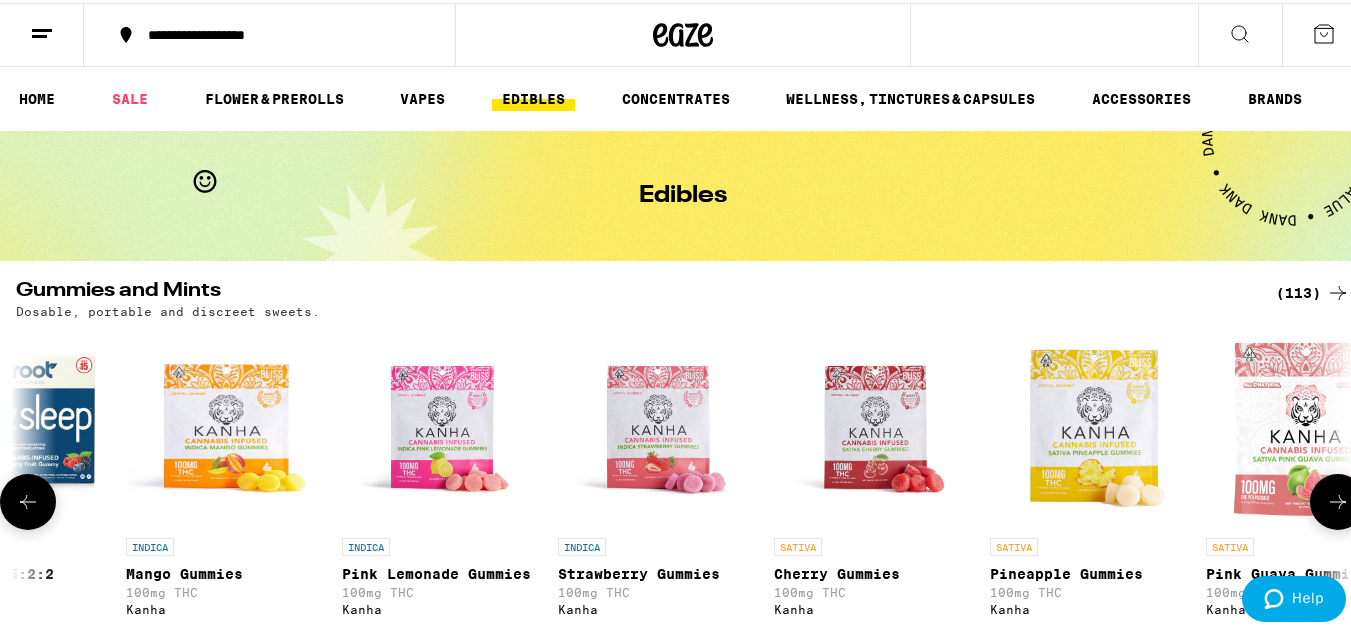 scroll, scrollTop: 0, scrollLeft: 6606, axis: horizontal 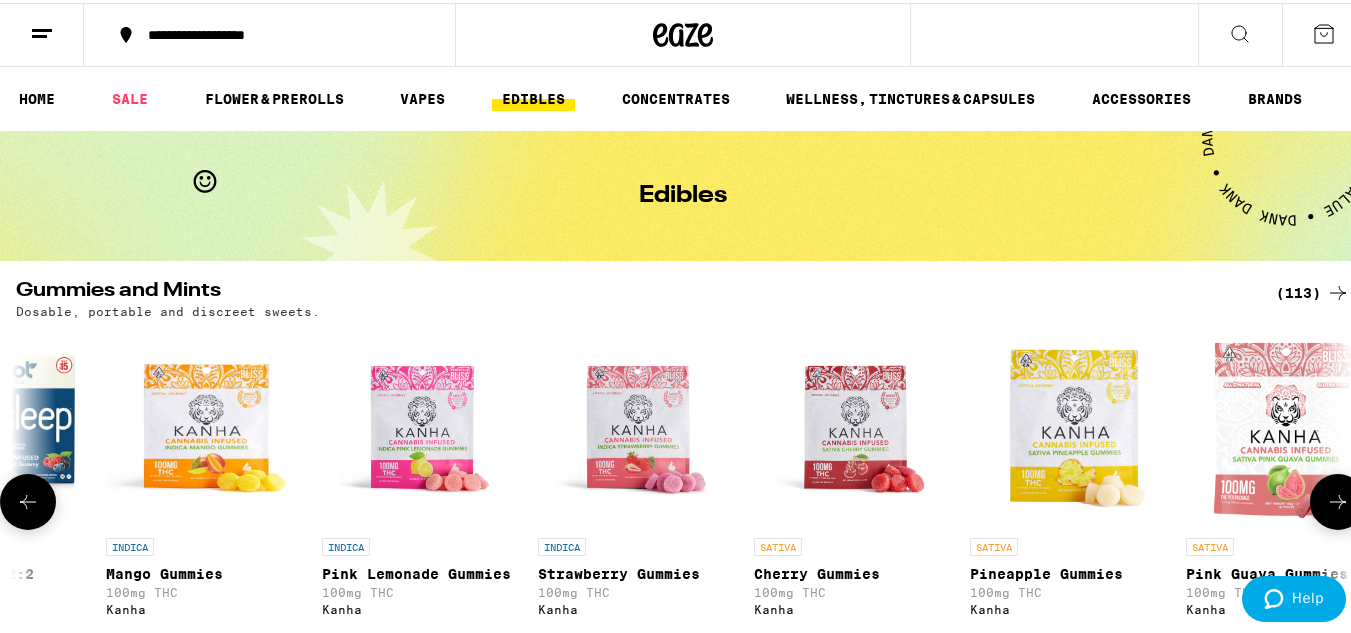 click 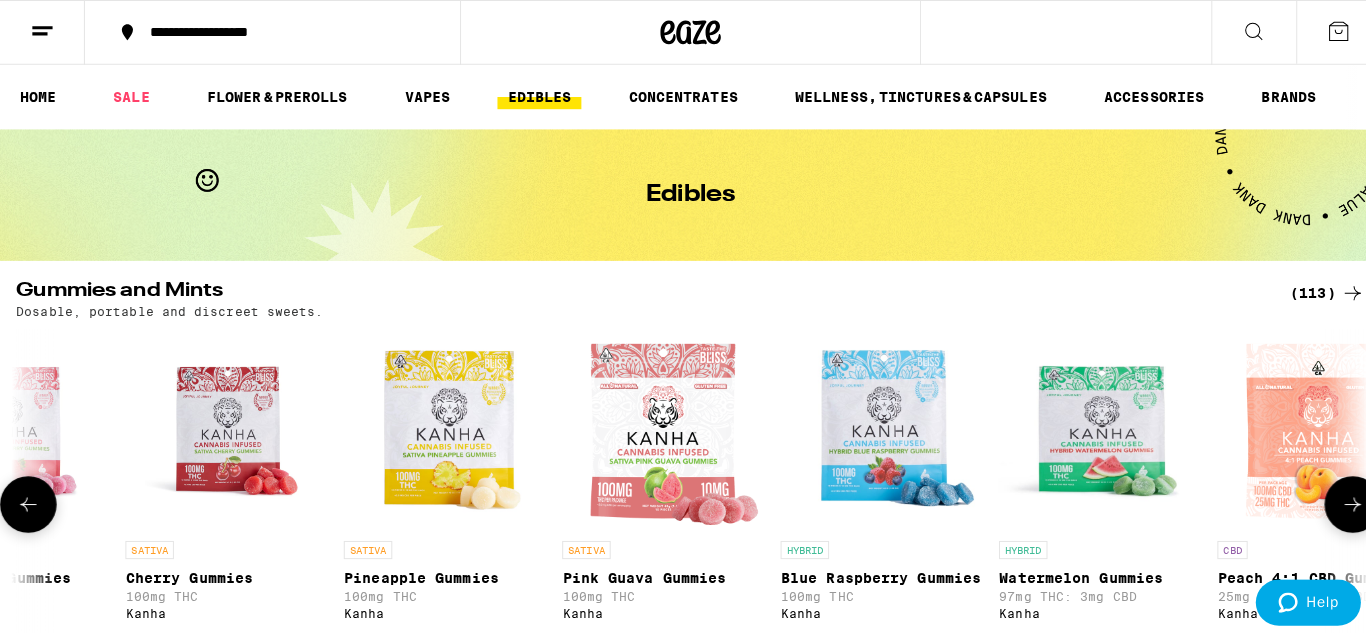 scroll, scrollTop: 0, scrollLeft: 7707, axis: horizontal 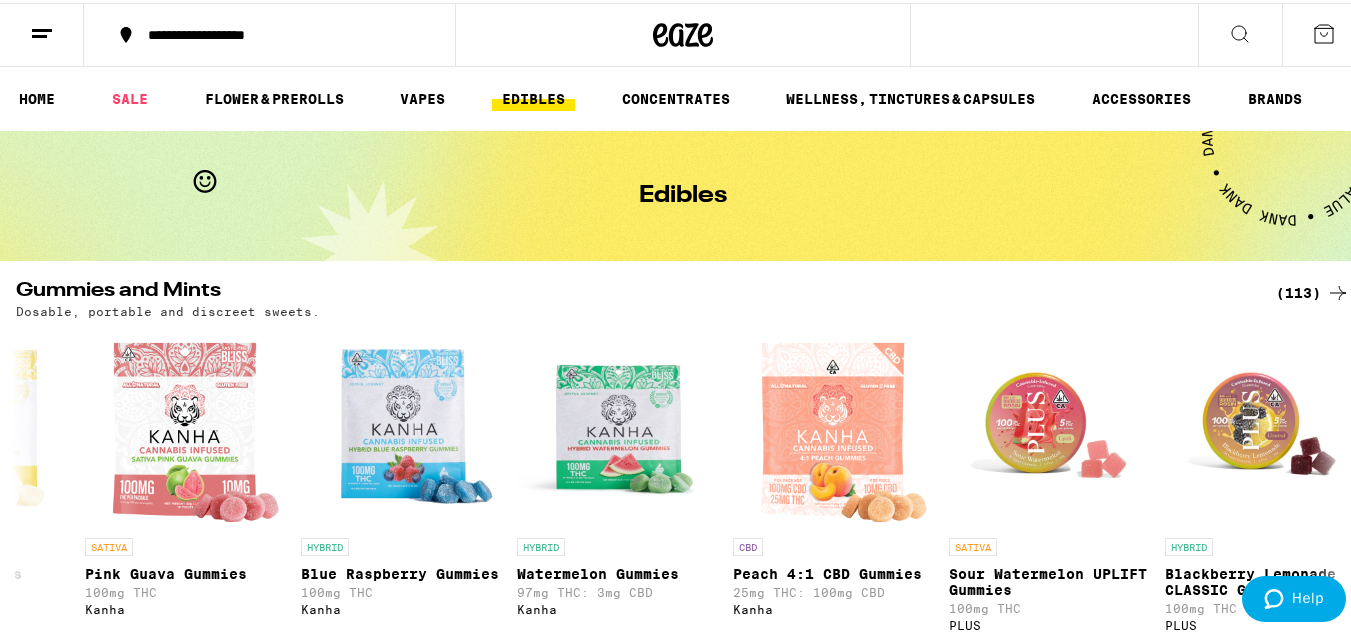 click 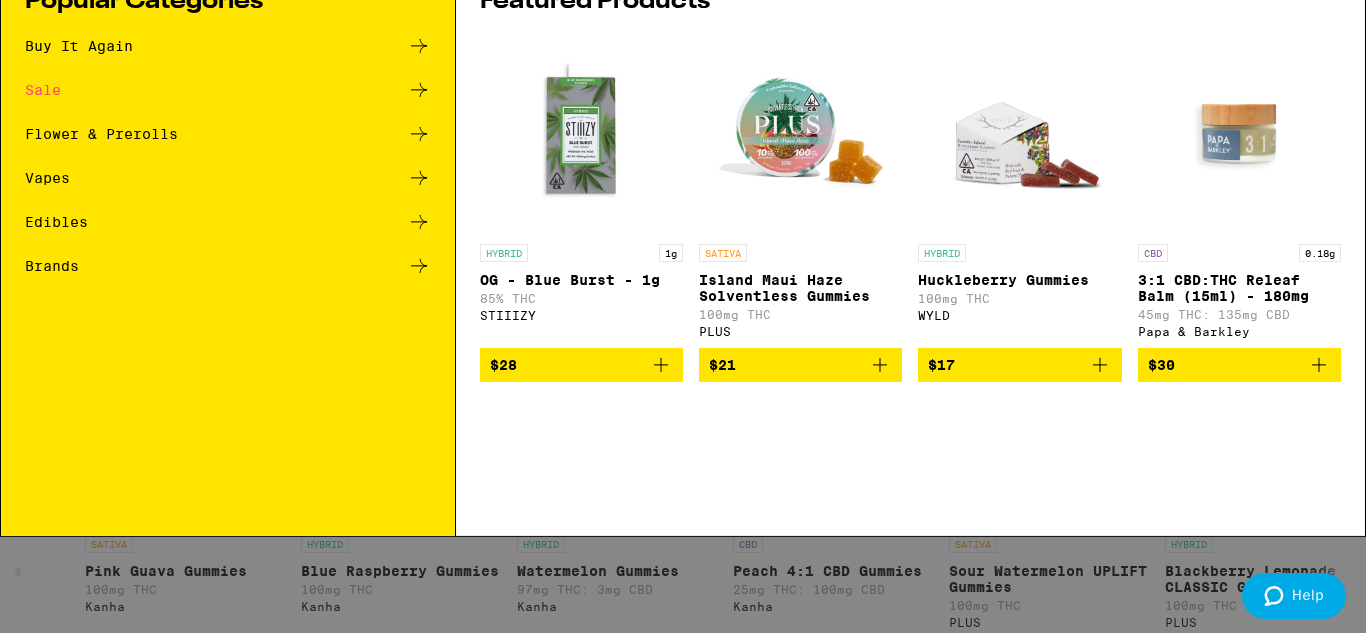 click on "Search for Products" at bounding box center [679, 33] 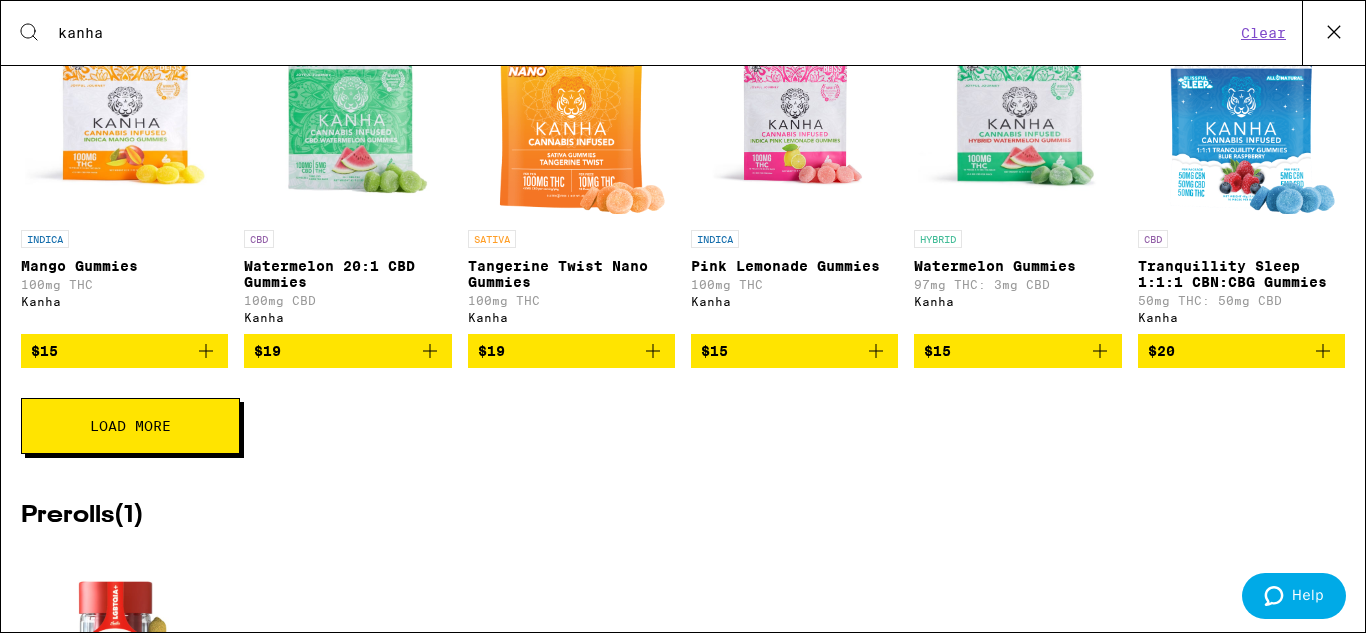 scroll, scrollTop: 760, scrollLeft: 0, axis: vertical 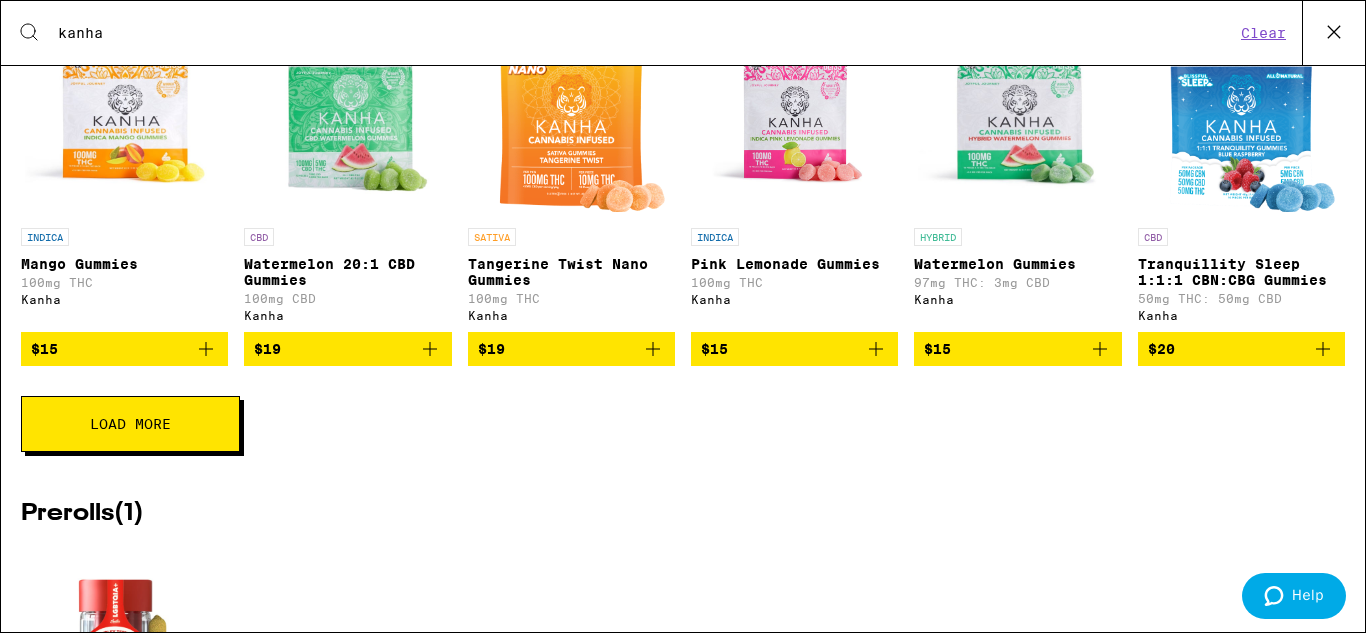 type on "kanha" 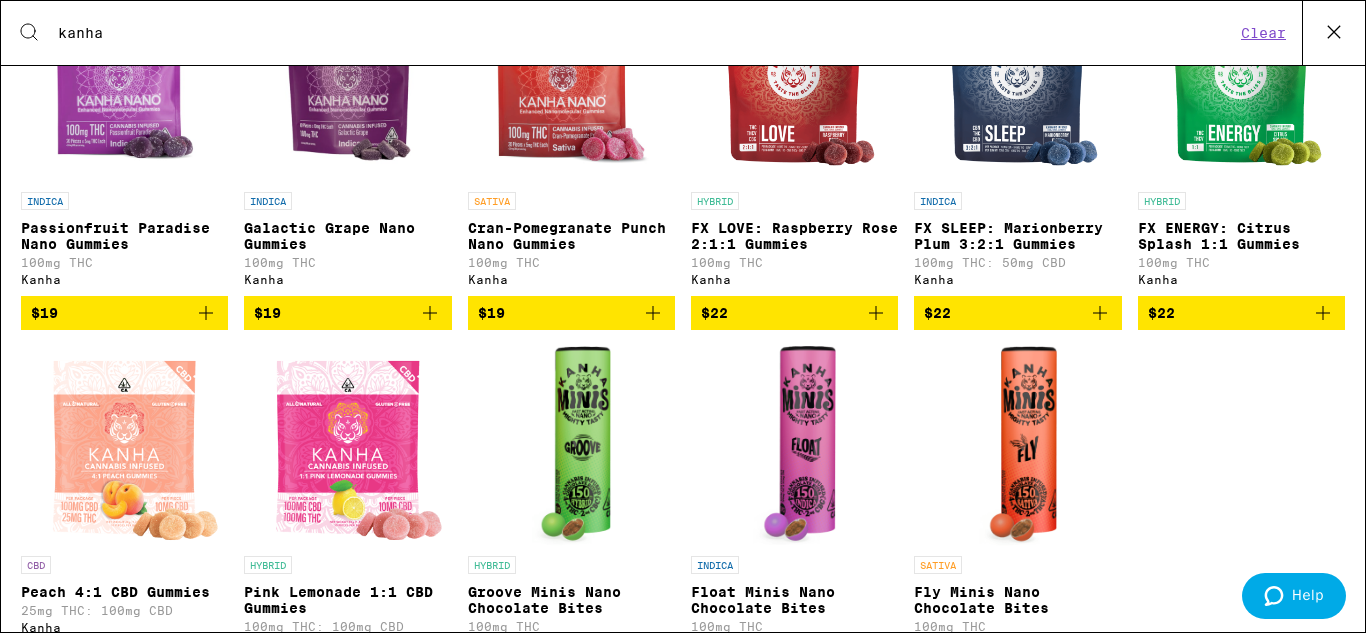 scroll, scrollTop: 1200, scrollLeft: 0, axis: vertical 